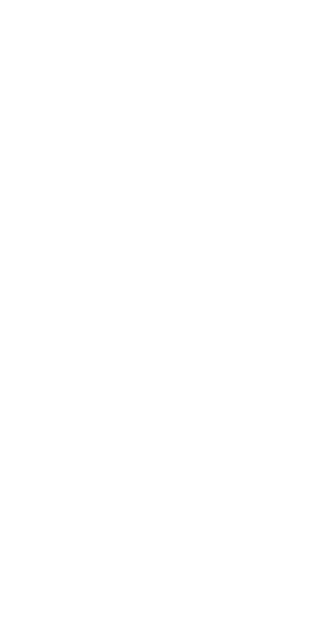 scroll, scrollTop: 0, scrollLeft: 0, axis: both 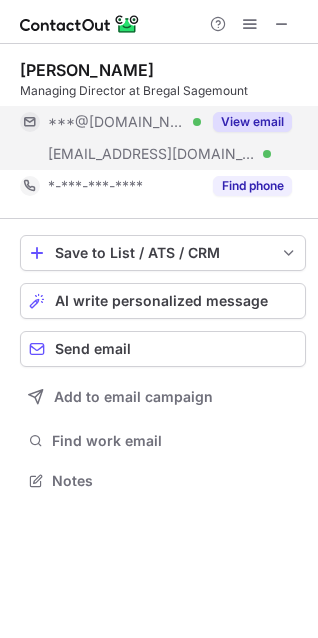 click on "***@gmail.com Verified" at bounding box center [124, 122] 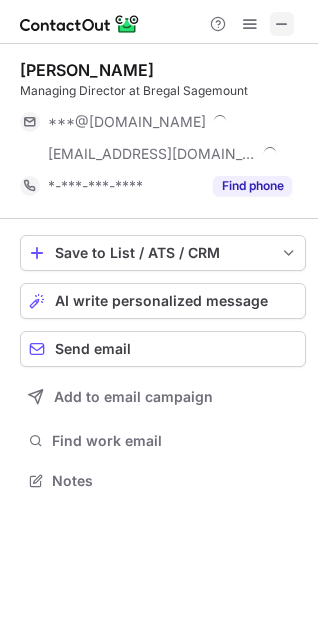 click at bounding box center (282, 24) 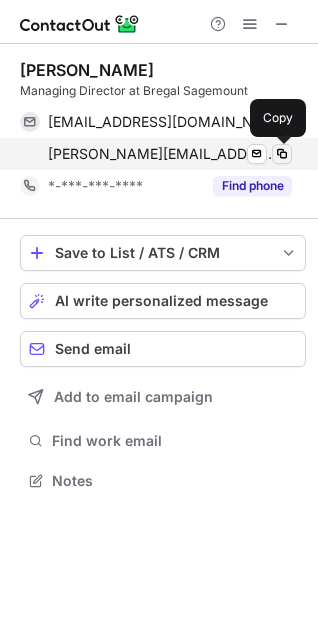 click at bounding box center (282, 154) 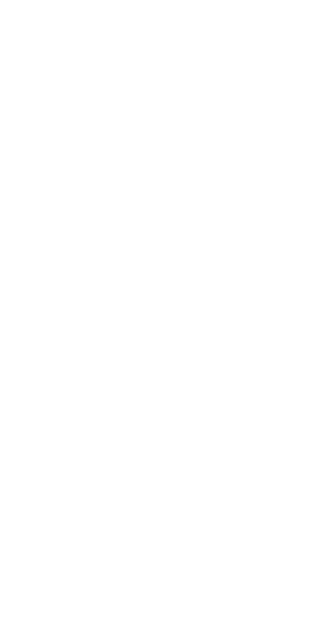 scroll, scrollTop: 0, scrollLeft: 0, axis: both 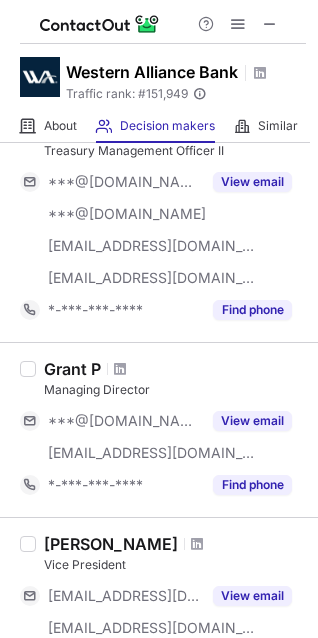 click on "Managing Director" at bounding box center [175, 390] 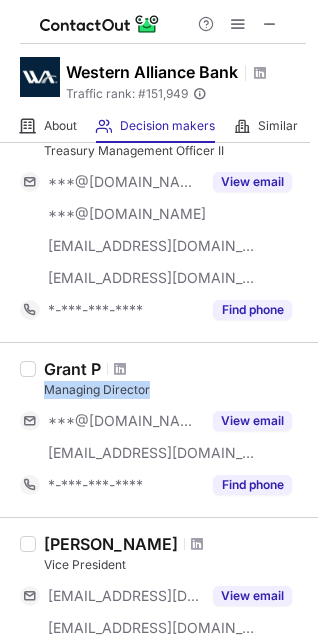 click on "Managing Director" at bounding box center (175, 390) 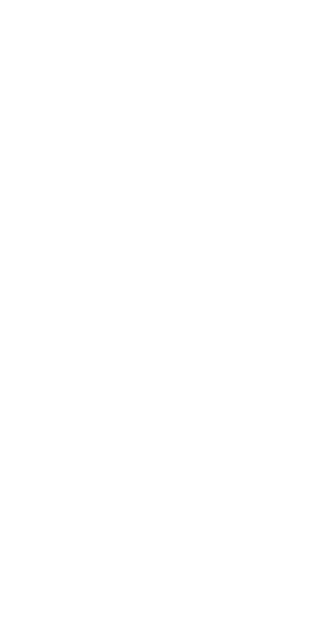 scroll, scrollTop: 0, scrollLeft: 0, axis: both 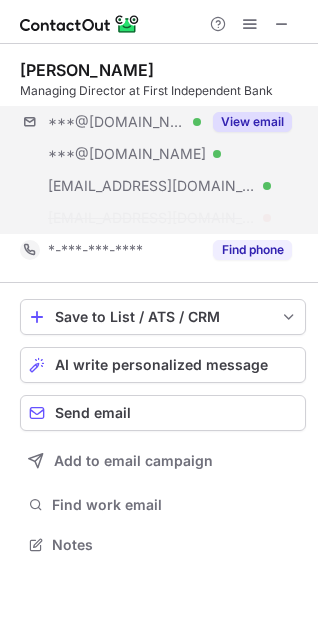 click on "***@[DOMAIN_NAME] Verified ***@[DOMAIN_NAME] Verified [EMAIL_ADDRESS][DOMAIN_NAME] Verified [EMAIL_ADDRESS][DOMAIN_NAME] View email" at bounding box center (163, 170) 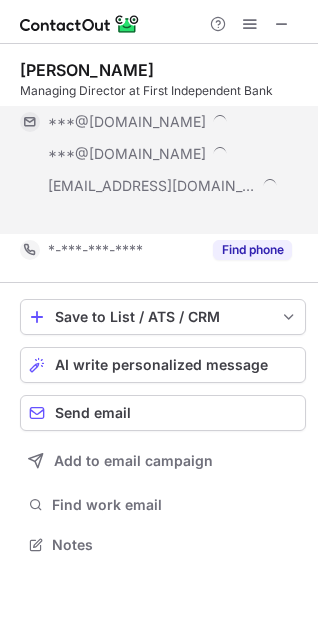 scroll, scrollTop: 499, scrollLeft: 318, axis: both 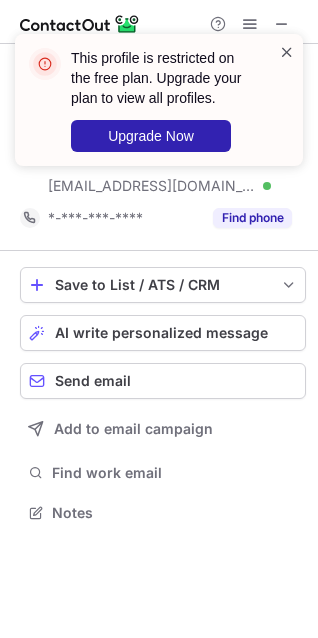 click at bounding box center [287, 52] 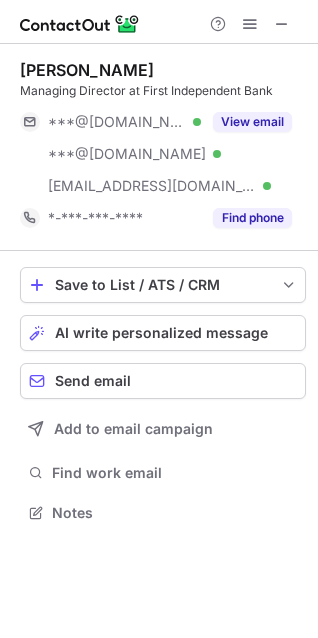 click at bounding box center (282, 24) 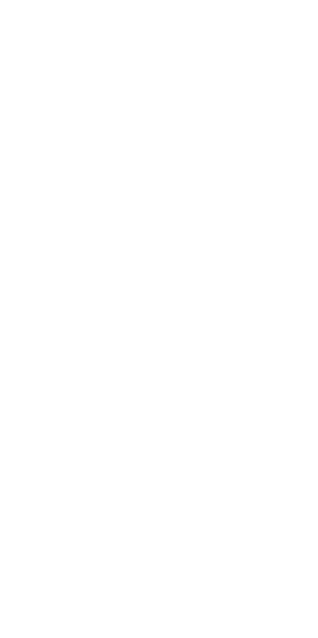 scroll, scrollTop: 0, scrollLeft: 0, axis: both 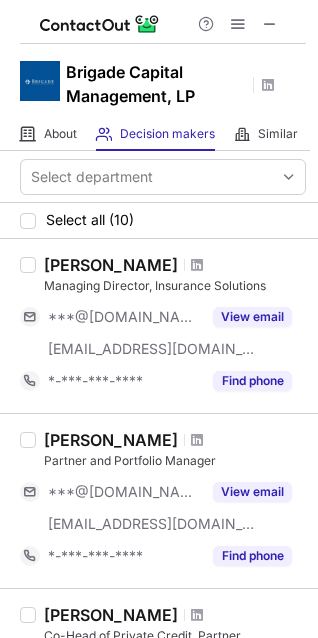 click at bounding box center (197, 265) 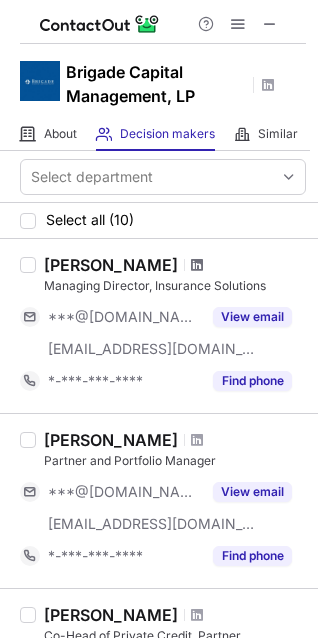 click at bounding box center (197, 265) 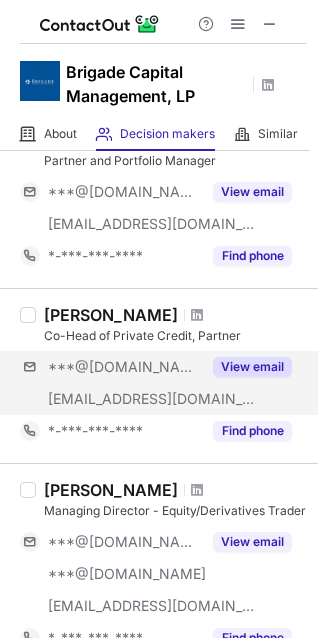 scroll, scrollTop: 400, scrollLeft: 0, axis: vertical 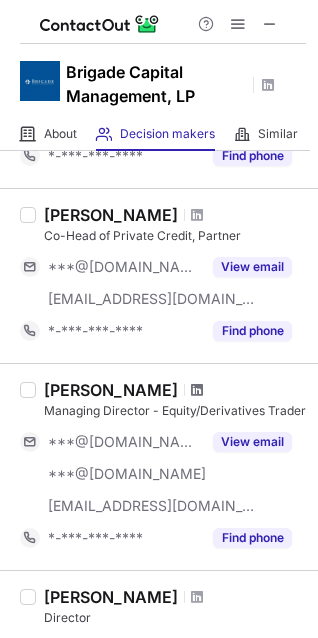 click at bounding box center [197, 390] 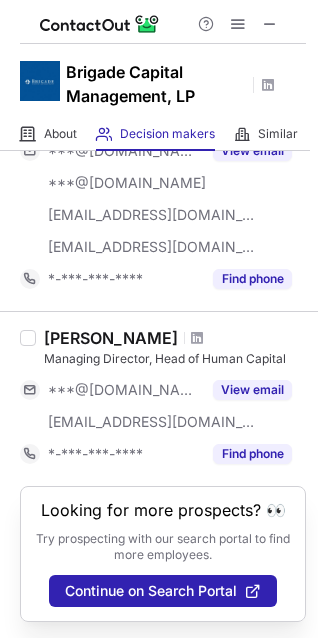 scroll, scrollTop: 1745, scrollLeft: 0, axis: vertical 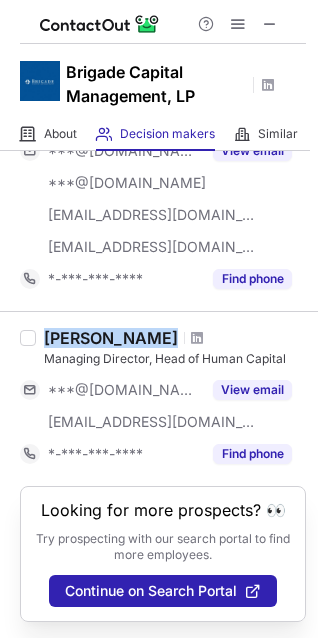 click on "Christine Curtis" at bounding box center [111, 338] 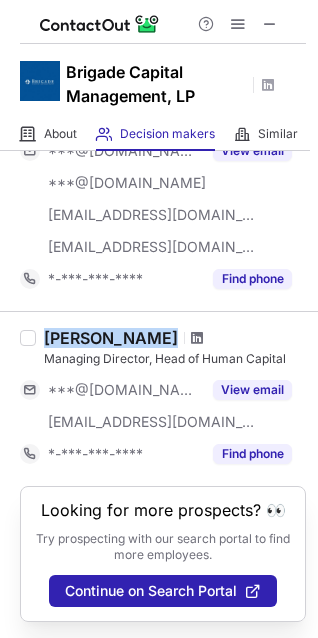 click at bounding box center (197, 338) 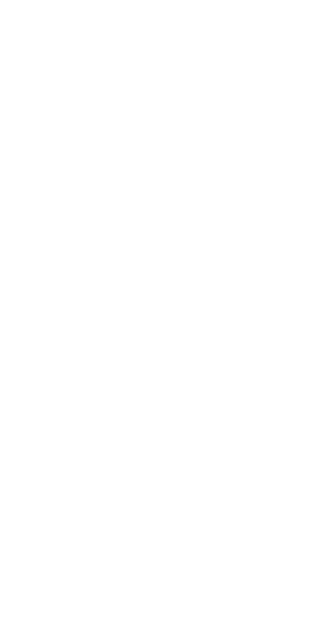 scroll, scrollTop: 0, scrollLeft: 0, axis: both 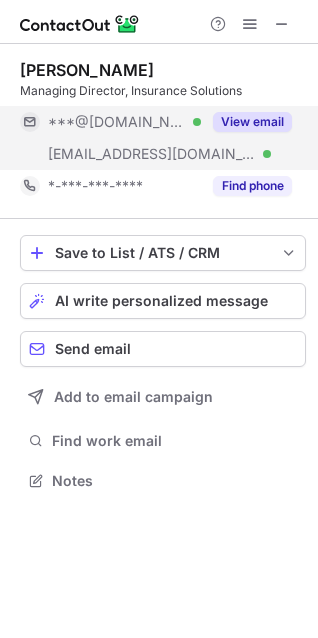 click on "[EMAIL_ADDRESS][DOMAIN_NAME]" at bounding box center [152, 154] 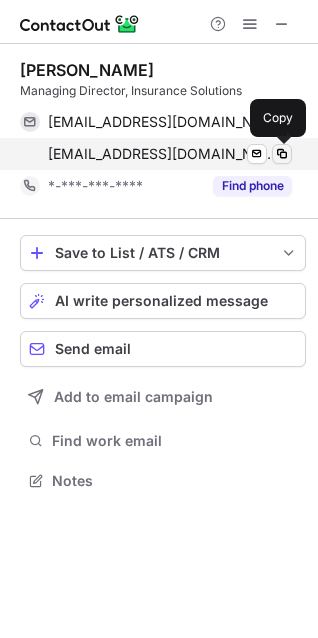 click at bounding box center [282, 154] 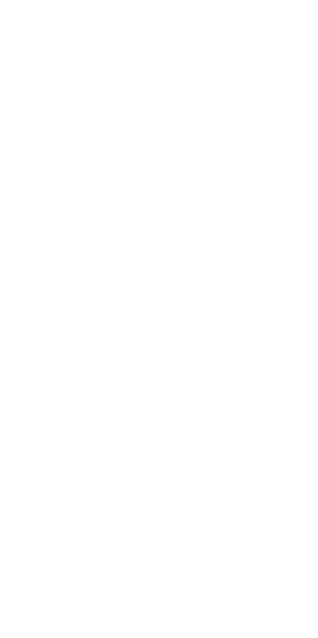 scroll, scrollTop: 0, scrollLeft: 0, axis: both 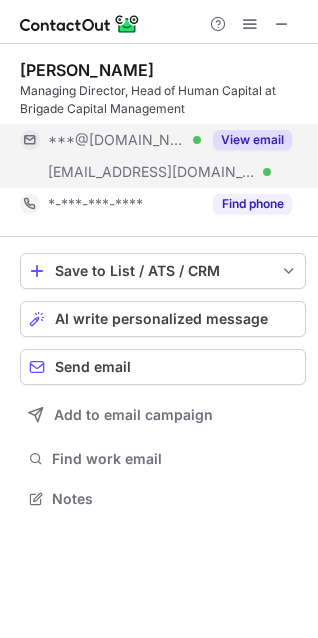 click on "[EMAIL_ADDRESS][DOMAIN_NAME]" at bounding box center (152, 172) 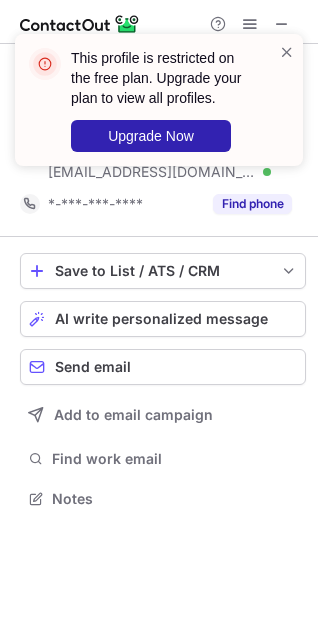 click at bounding box center [287, 52] 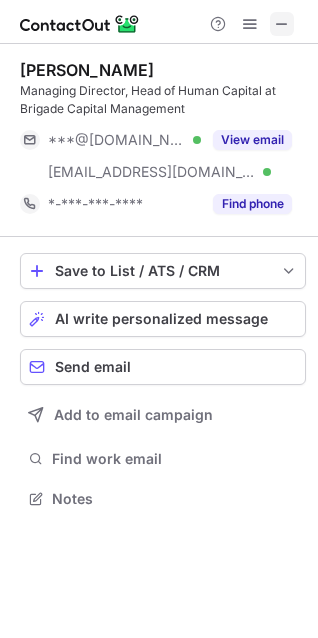 click at bounding box center [282, 24] 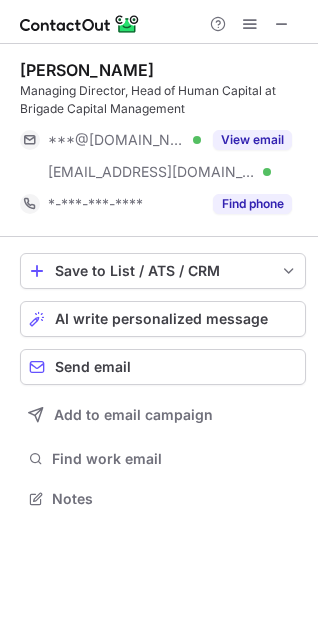 type 